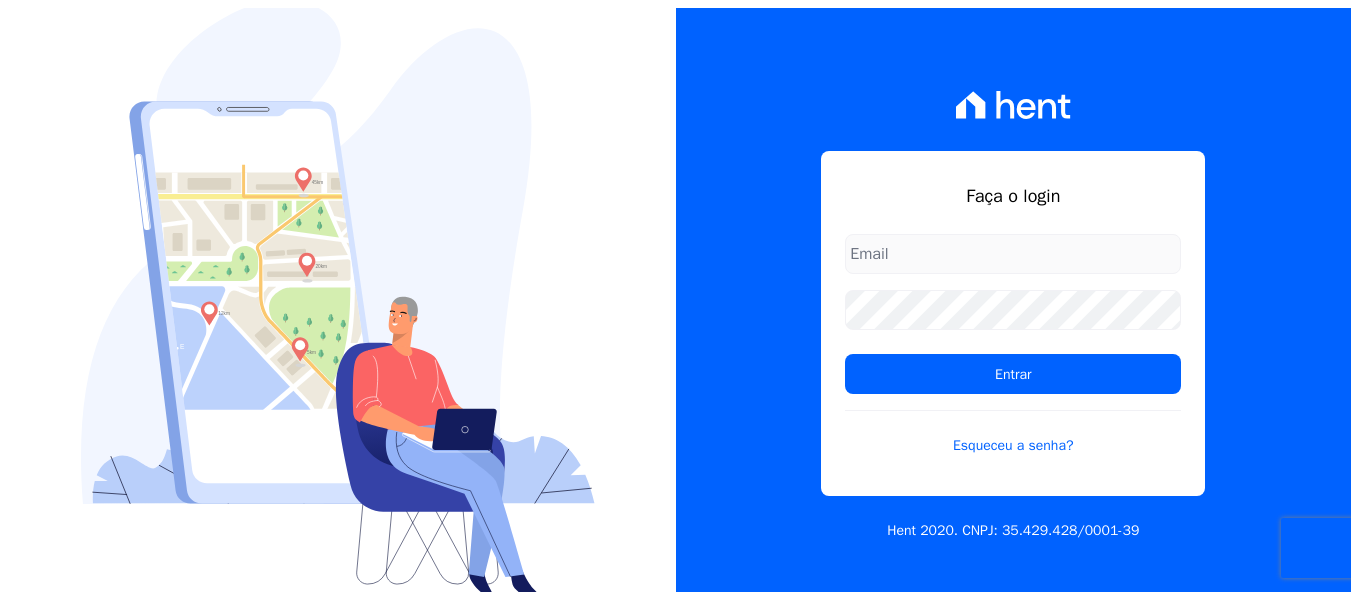 scroll, scrollTop: 0, scrollLeft: 0, axis: both 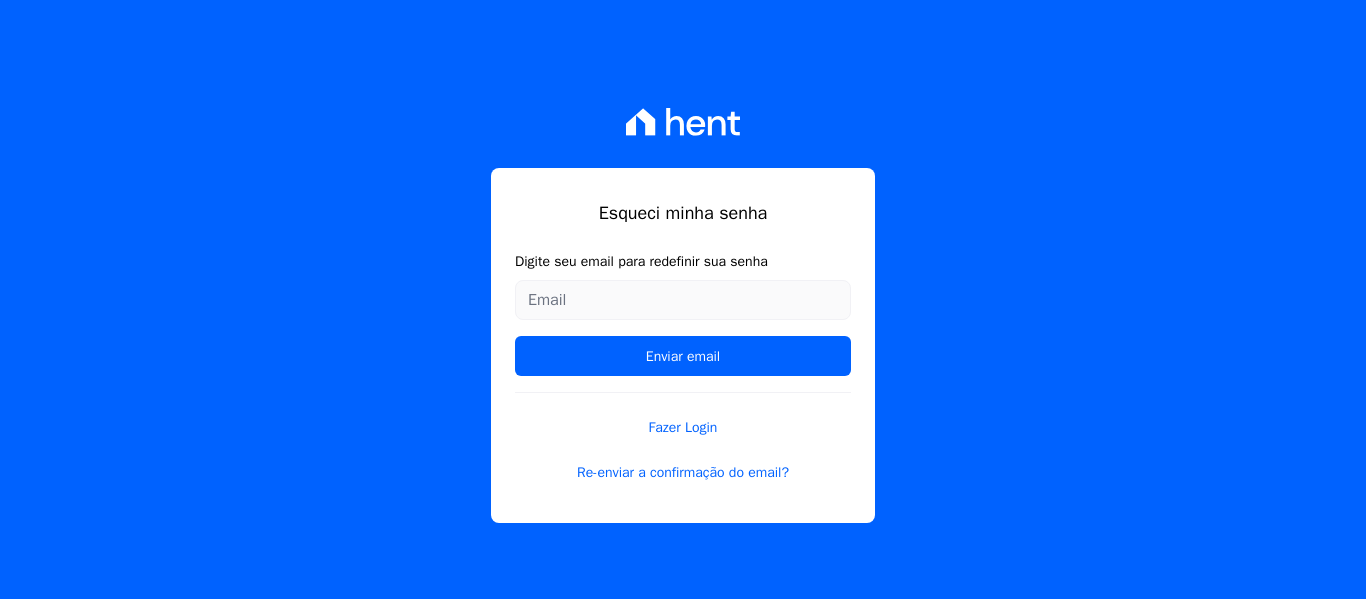 click on "Digite seu email para redefinir sua senha" at bounding box center (683, 300) 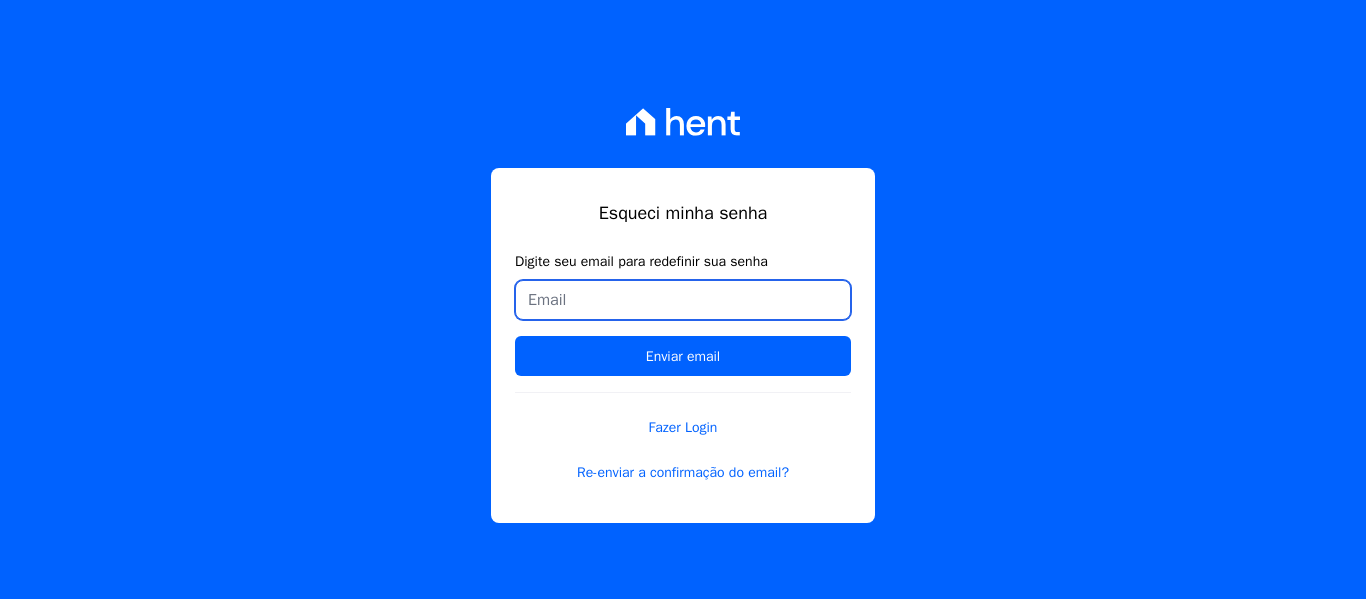 click on "Digite seu email para redefinir sua senha" at bounding box center [683, 300] 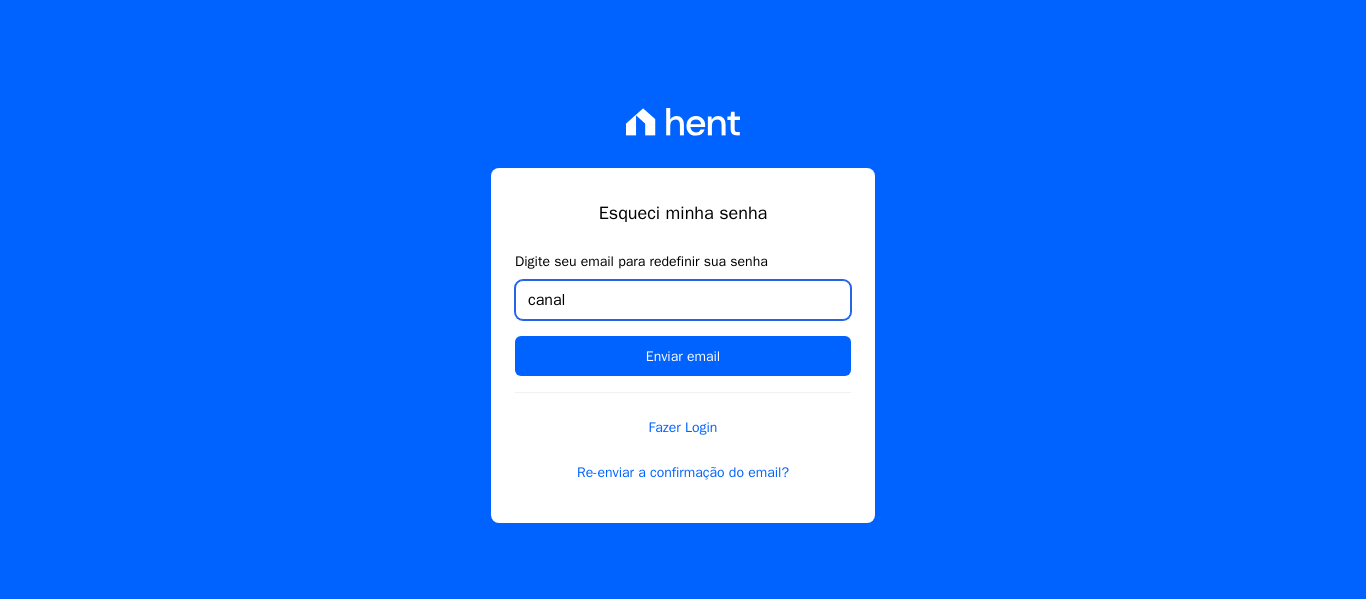 type on "canaldohnr@gmail.com" 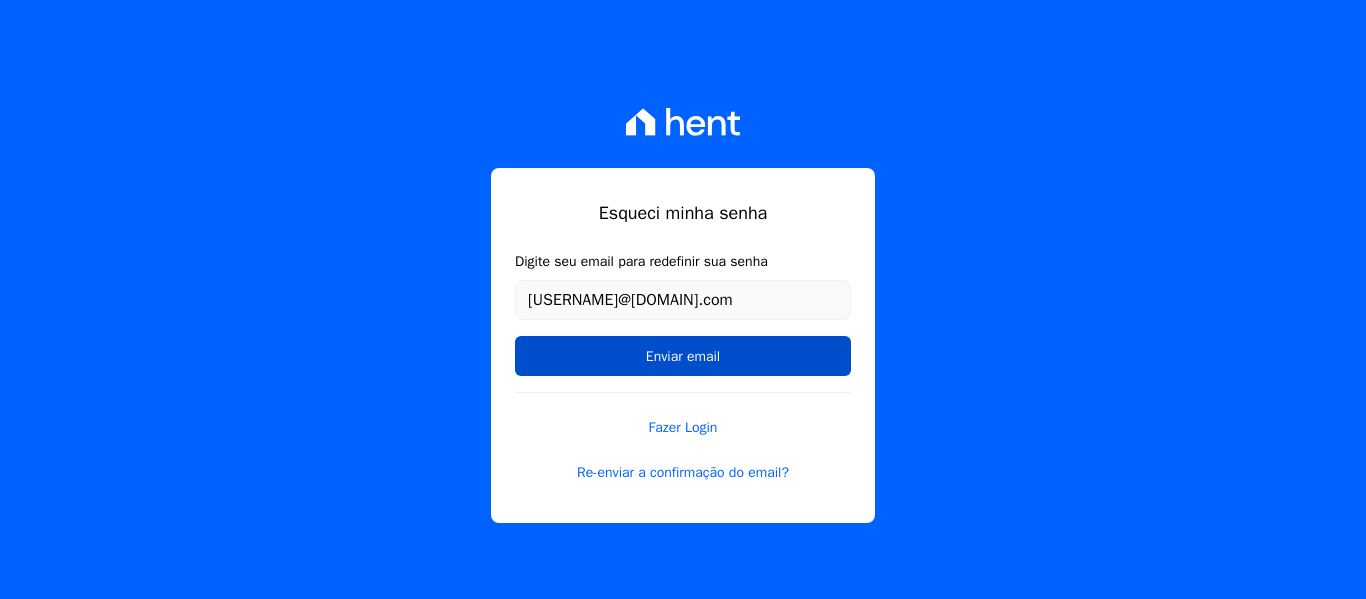 click on "Enviar email" at bounding box center (683, 356) 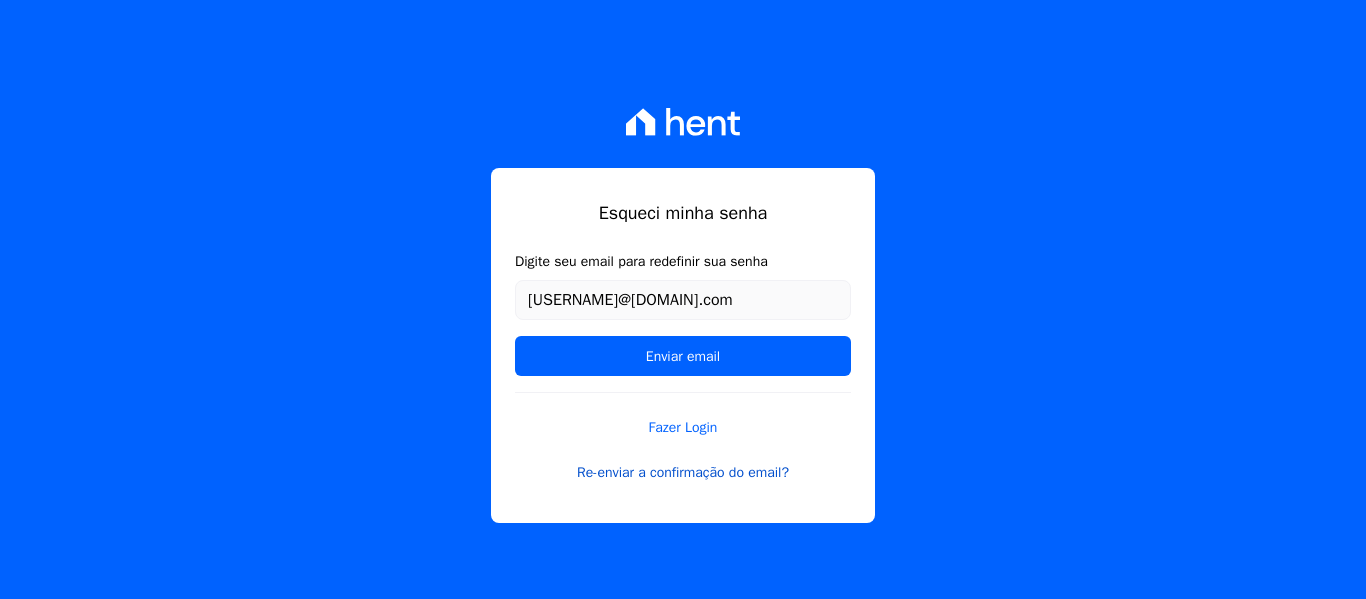 click on "Re-enviar a confirmação do email?" at bounding box center [683, 472] 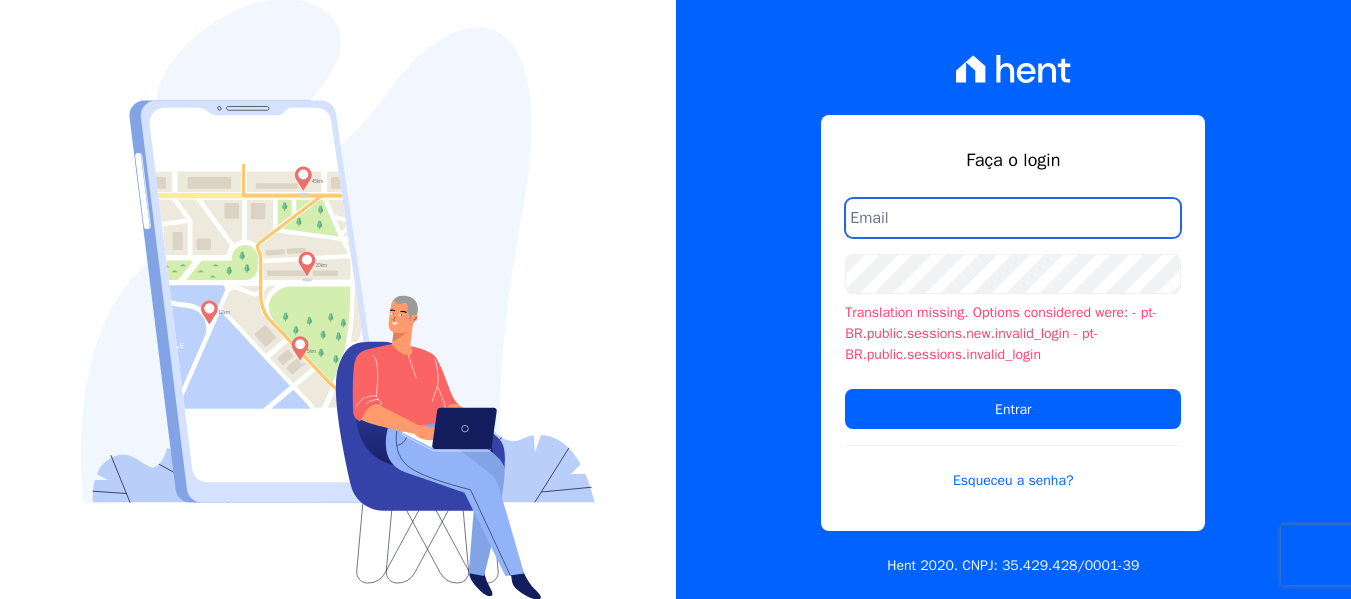 scroll, scrollTop: 0, scrollLeft: 0, axis: both 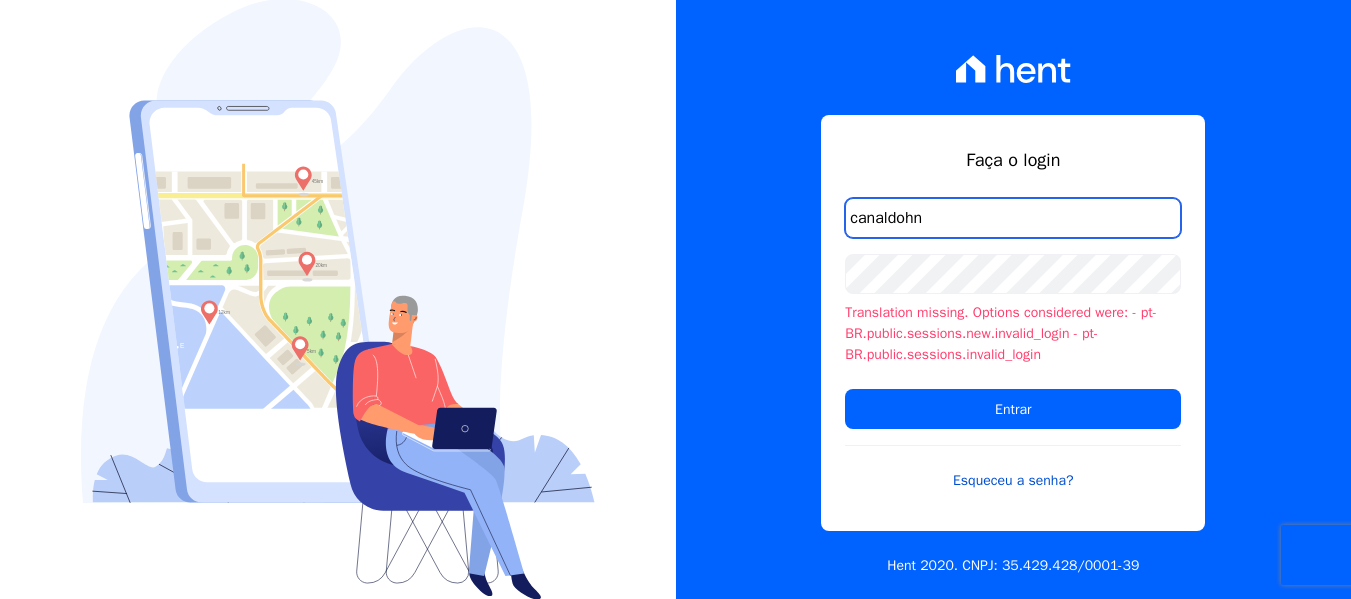 type on "canaldohn" 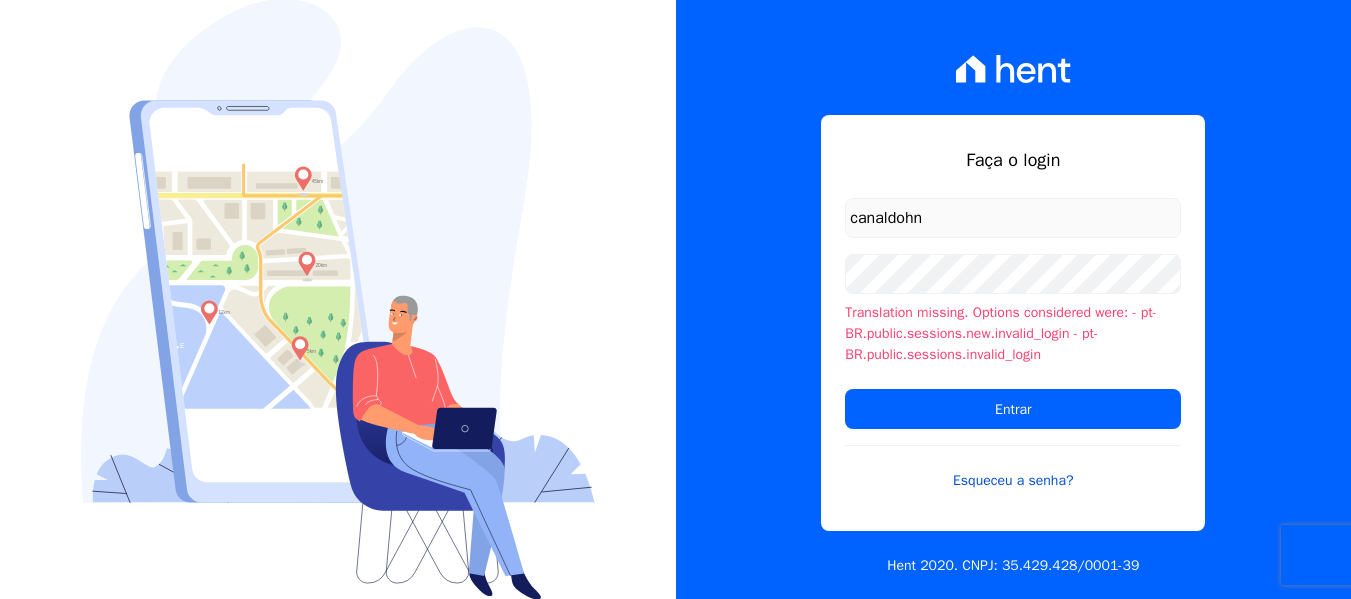 click on "Esqueceu a senha?" at bounding box center (1013, 468) 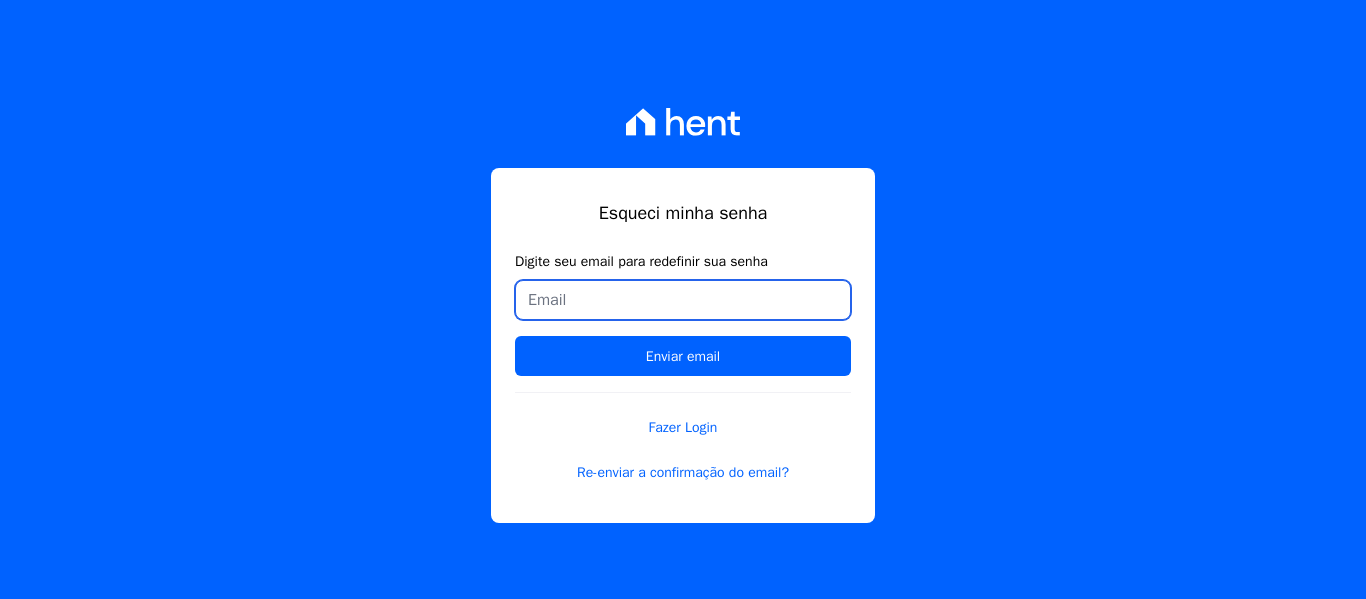 scroll, scrollTop: 0, scrollLeft: 0, axis: both 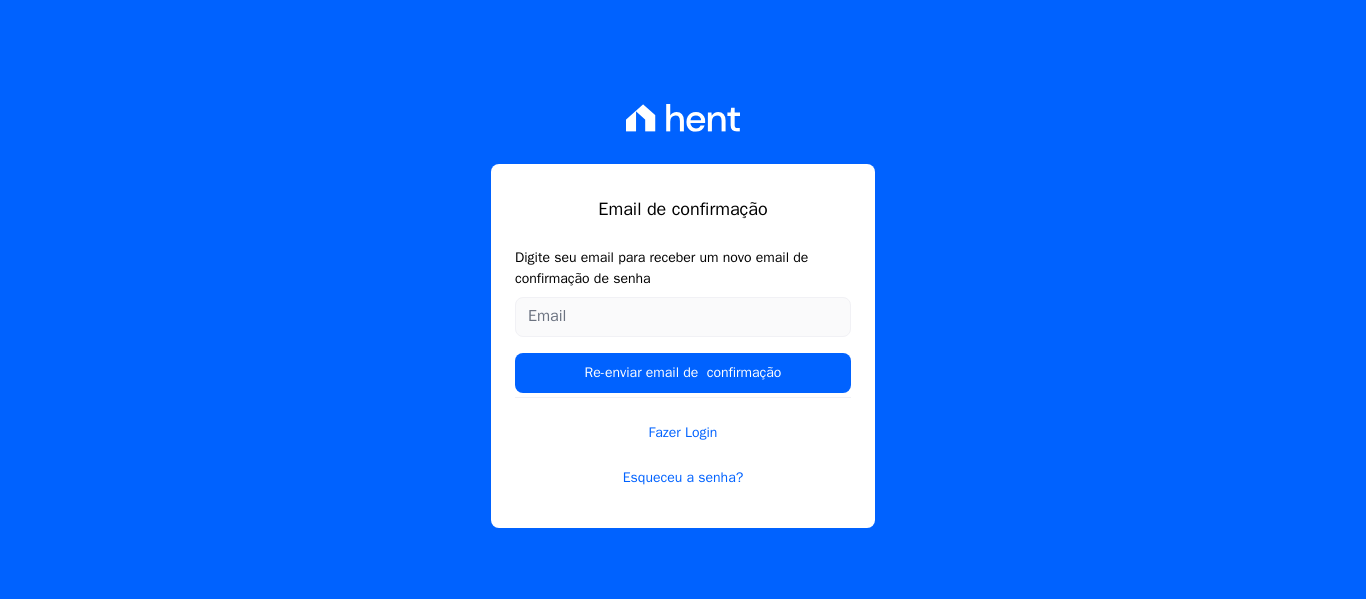 click on "Digite seu email para receber um novo email de confirmação de senha" at bounding box center (683, 317) 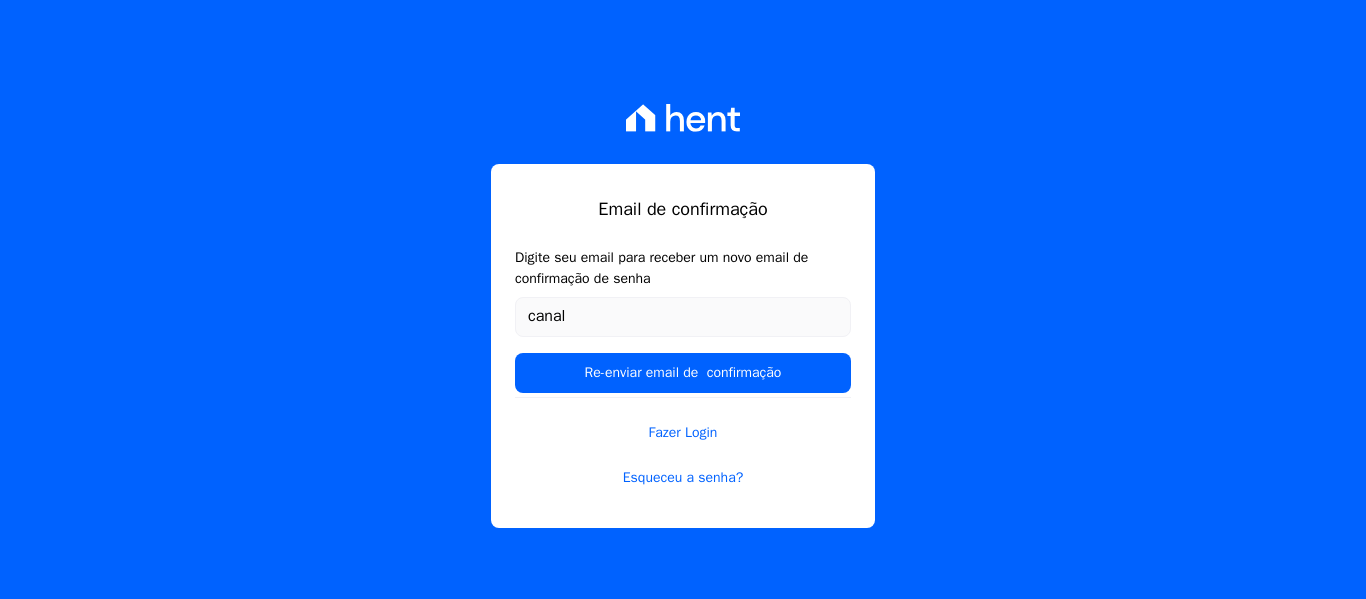 type on "[EMAIL]" 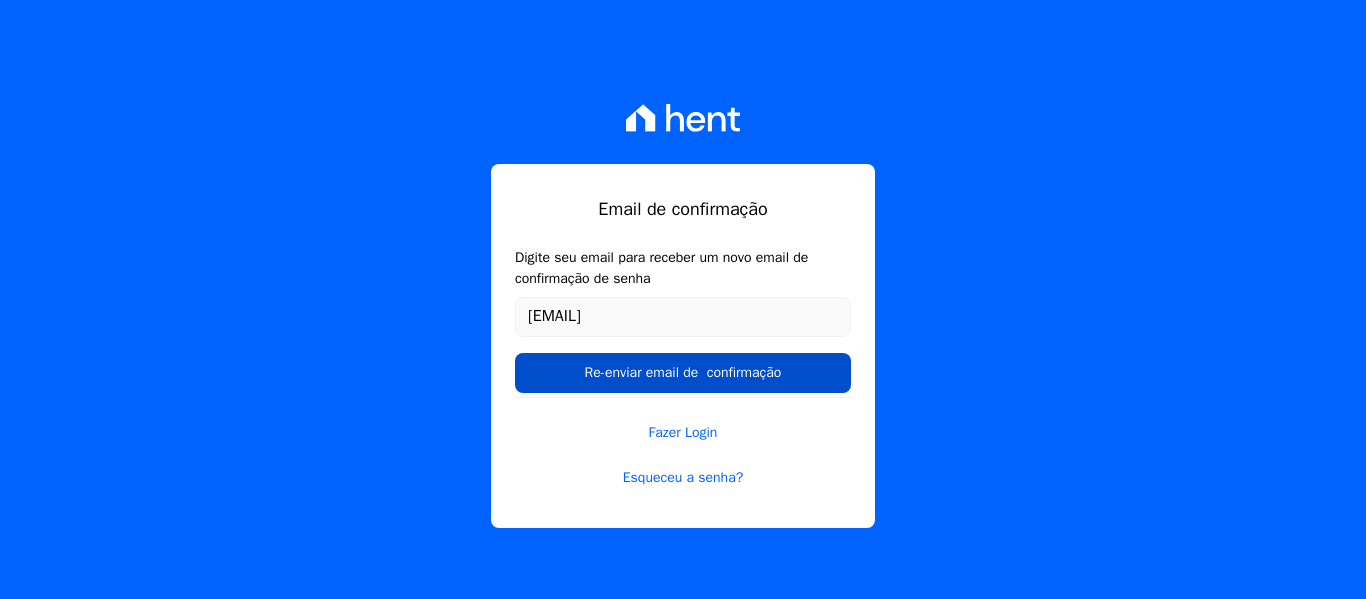 click on "Re-enviar email de  confirmação" at bounding box center (683, 373) 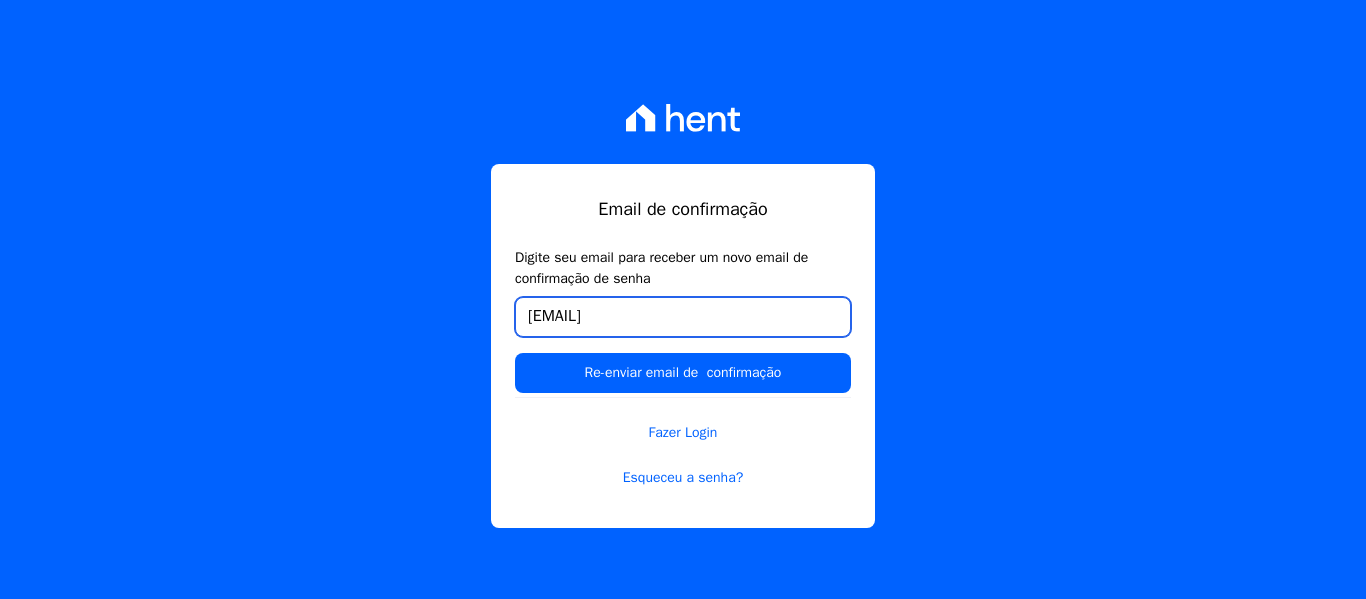 click on "[EMAIL]" at bounding box center [683, 317] 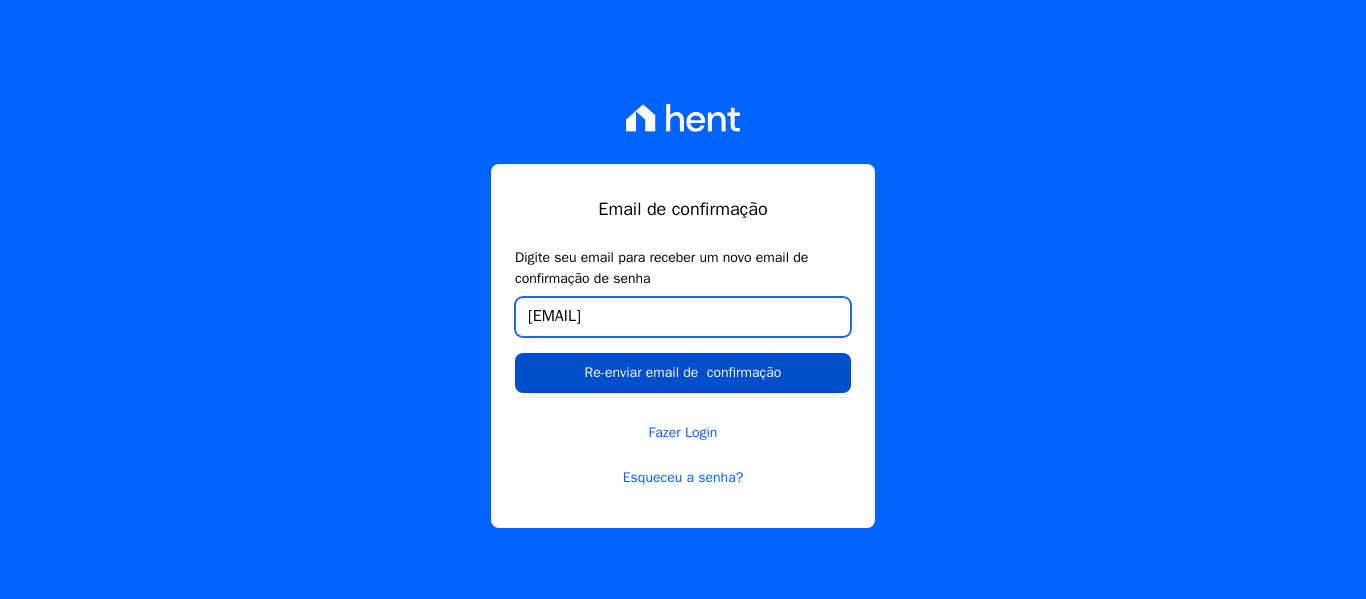 click on "Re-enviar email de  confirmação" at bounding box center [683, 373] 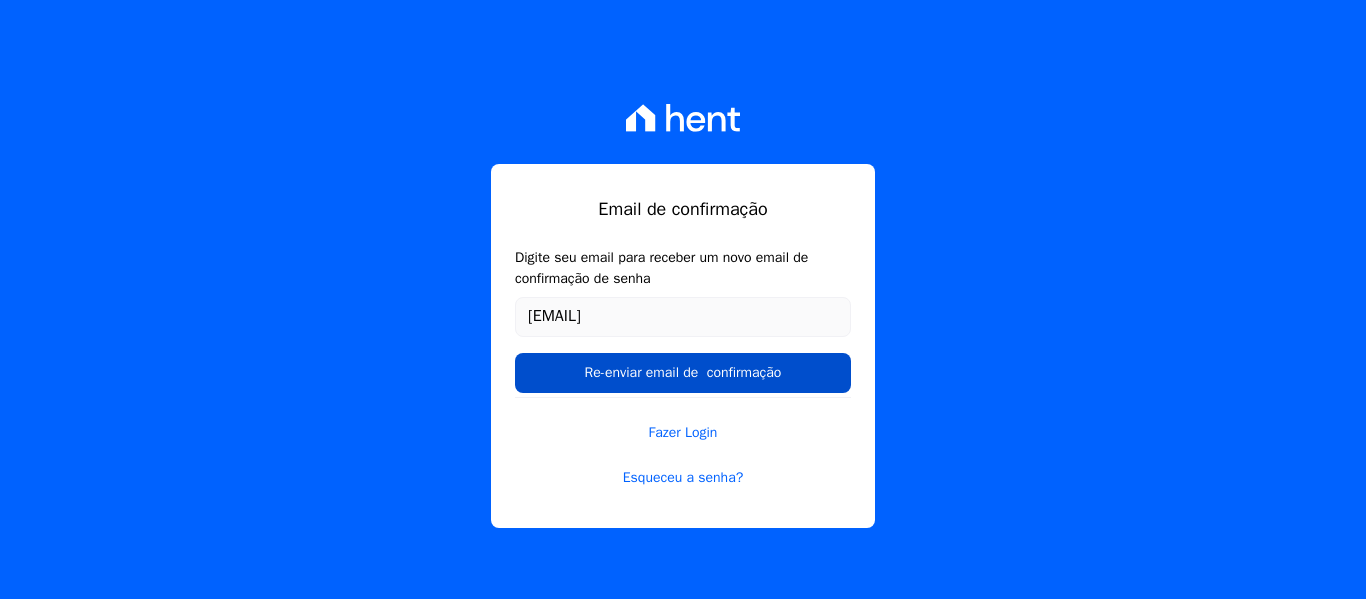 click on "Re-enviar email de  confirmação" at bounding box center (683, 373) 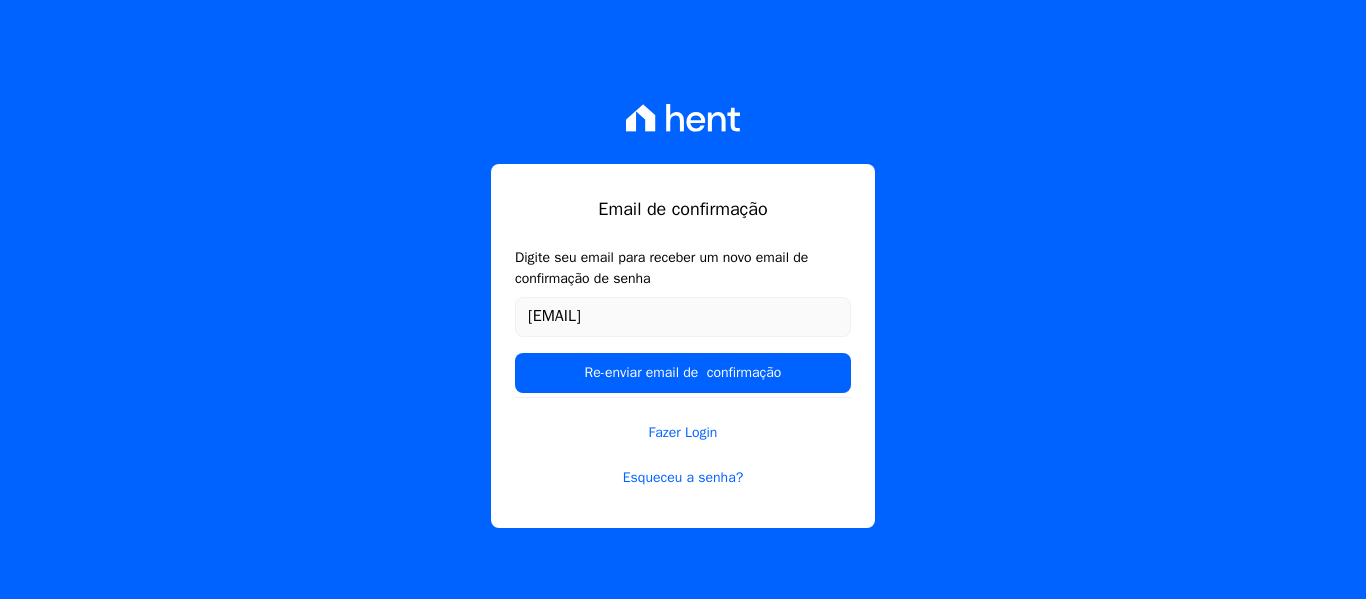 click on "Email de confirmação
Digite seu email para receber um novo email de confirmação de senha
[EMAIL]
Re-enviar email de  confirmação
Fazer Login
Esqueceu a senha?" at bounding box center (683, 346) 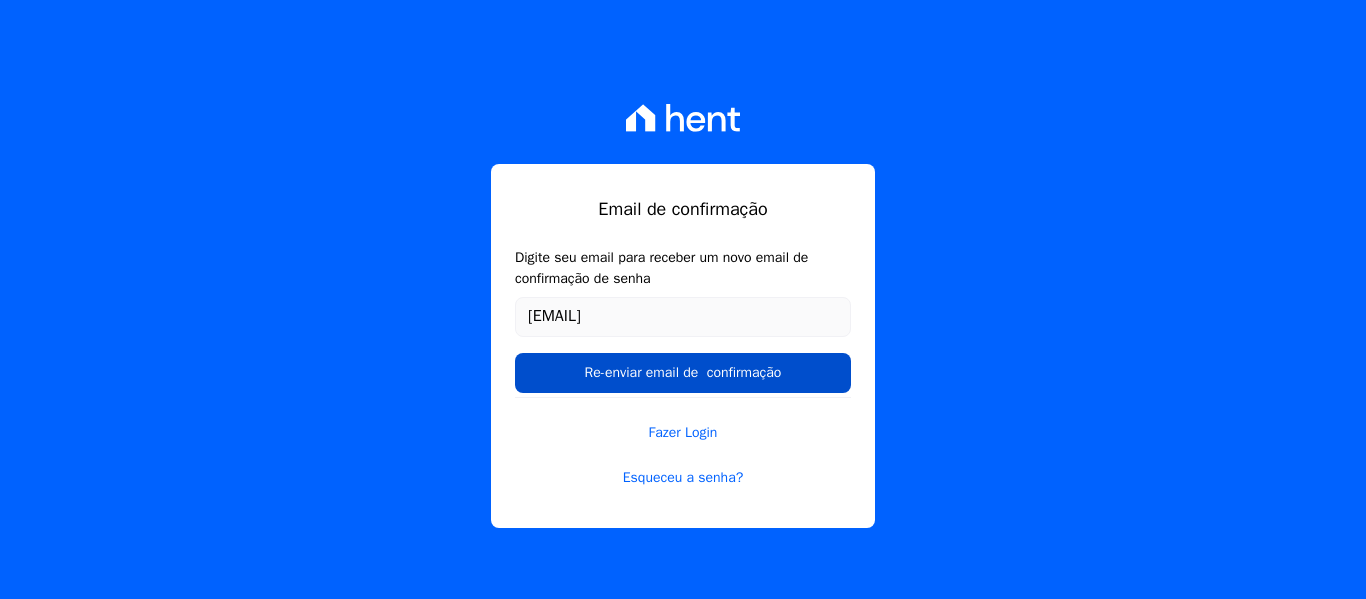 click on "Re-enviar email de  confirmação" at bounding box center (683, 373) 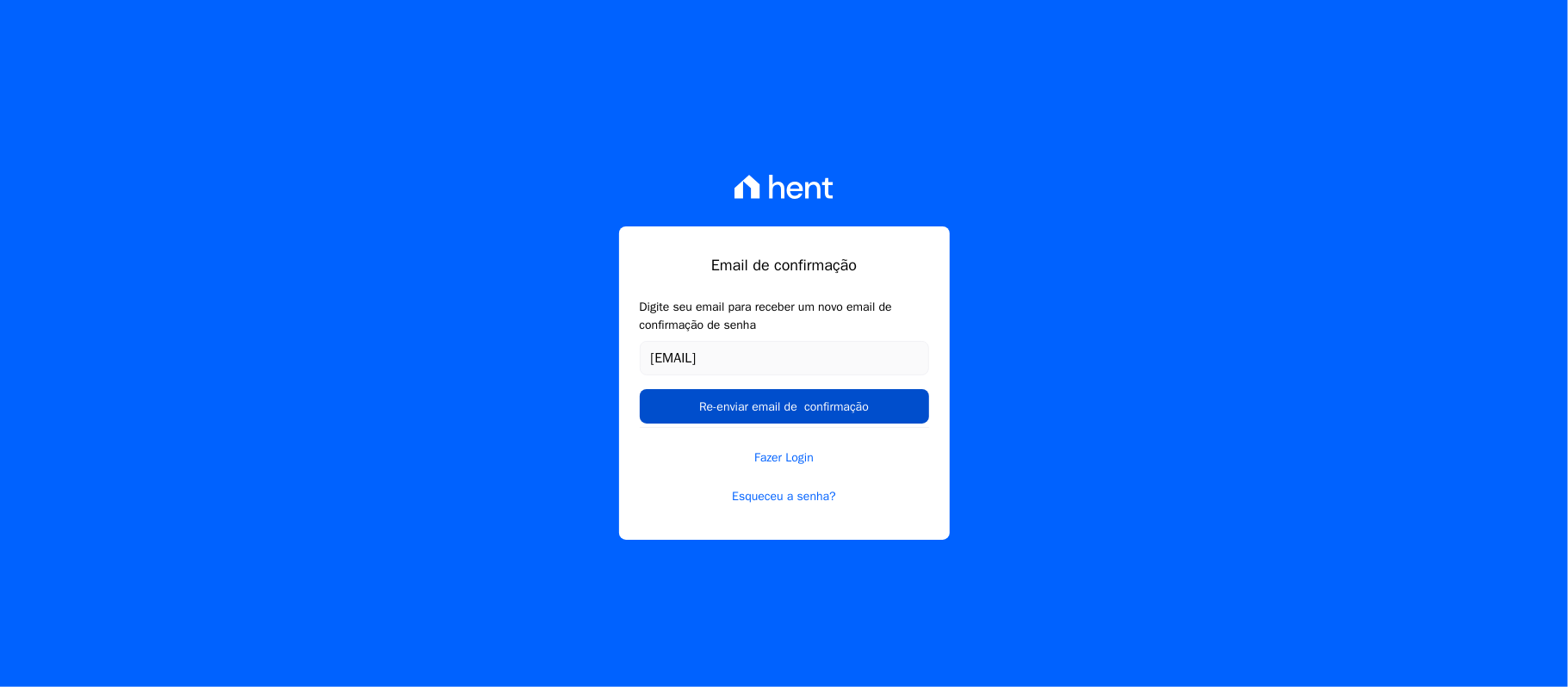 click on "Re-enviar email de  confirmação" at bounding box center [784, 406] 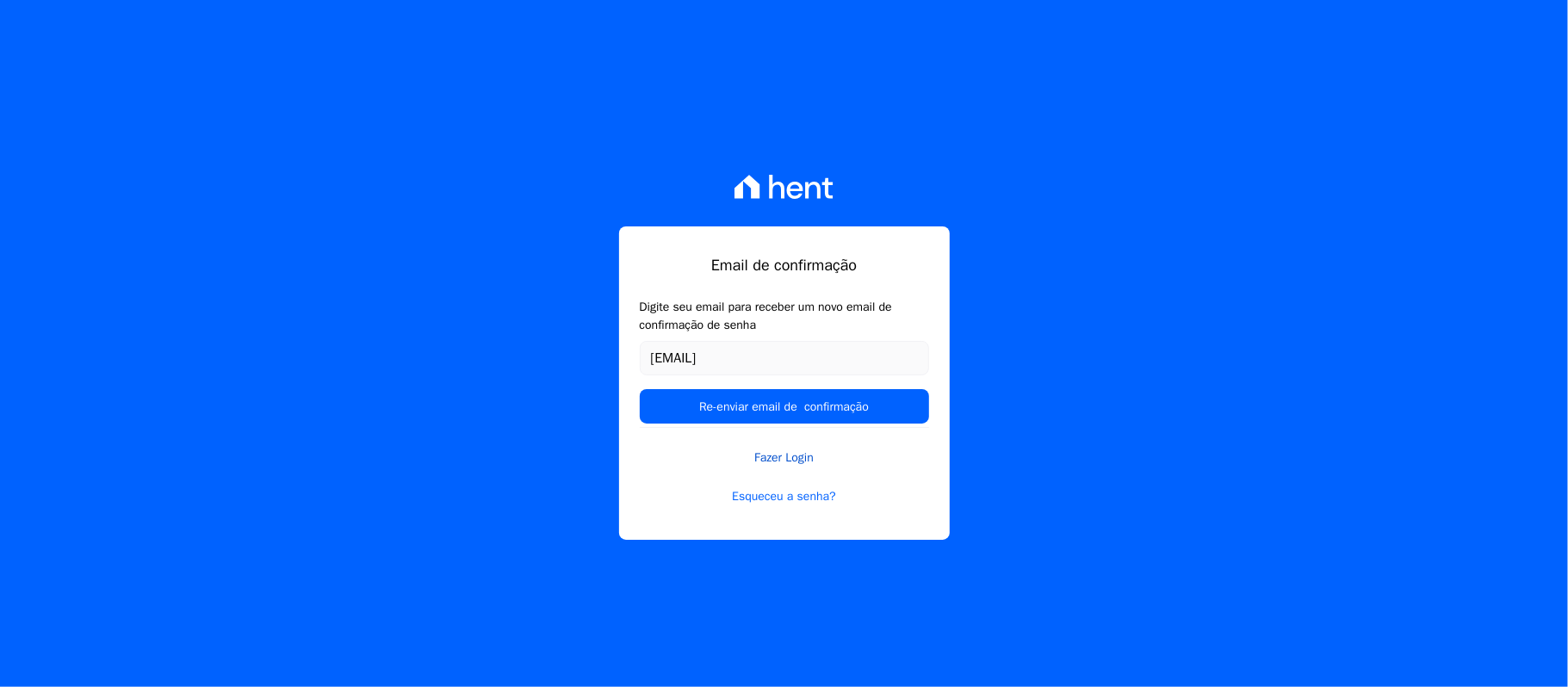 drag, startPoint x: 755, startPoint y: 424, endPoint x: 700, endPoint y: 430, distance: 55.3263 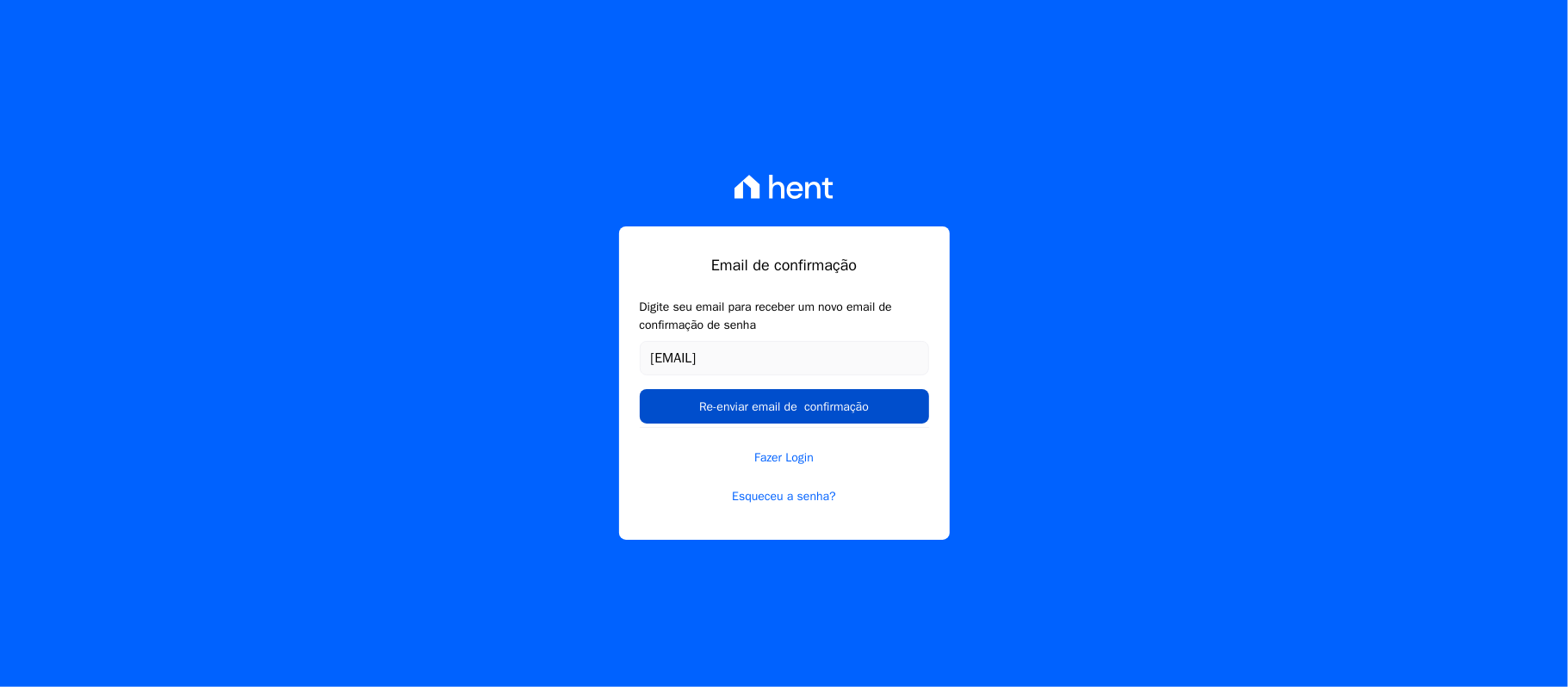 click on "Re-enviar email de  confirmação" at bounding box center [784, 406] 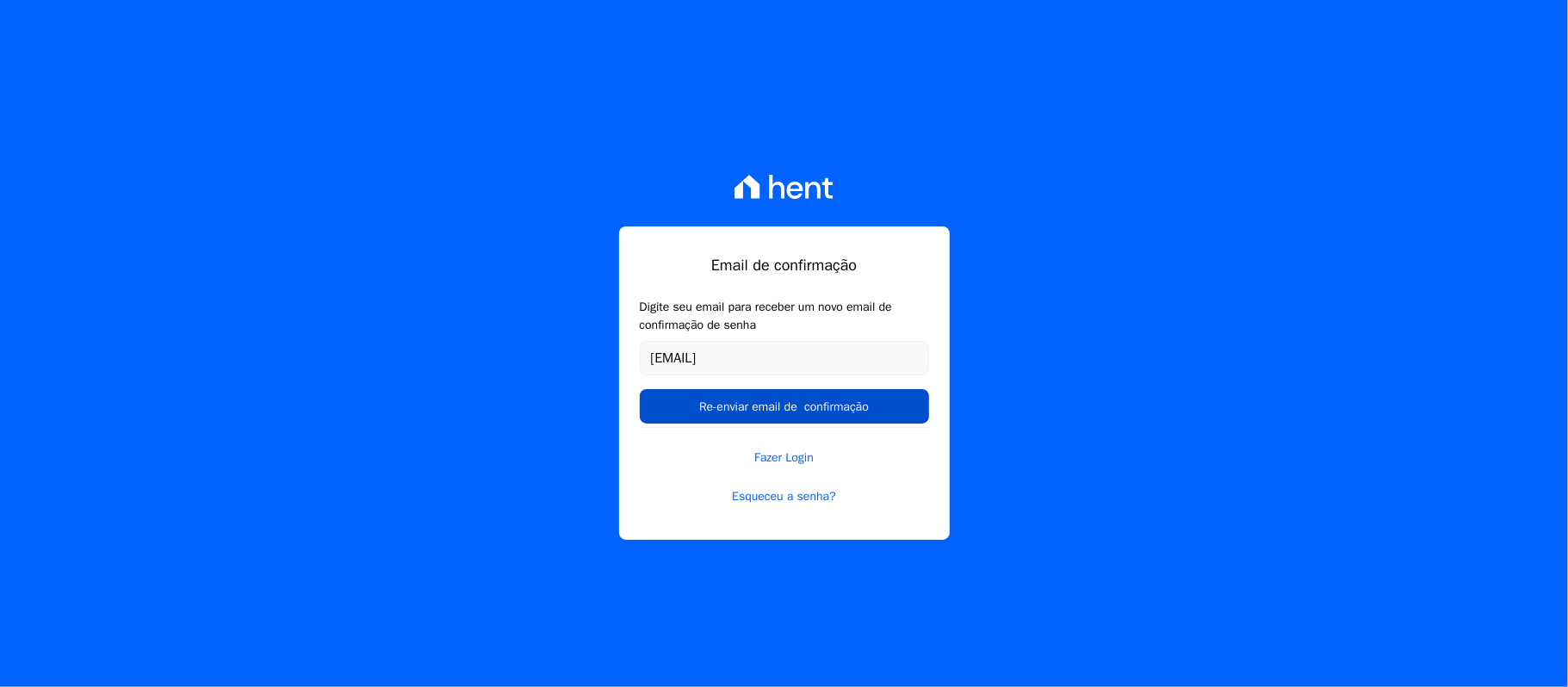 click on "Re-enviar email de  confirmação" at bounding box center (784, 406) 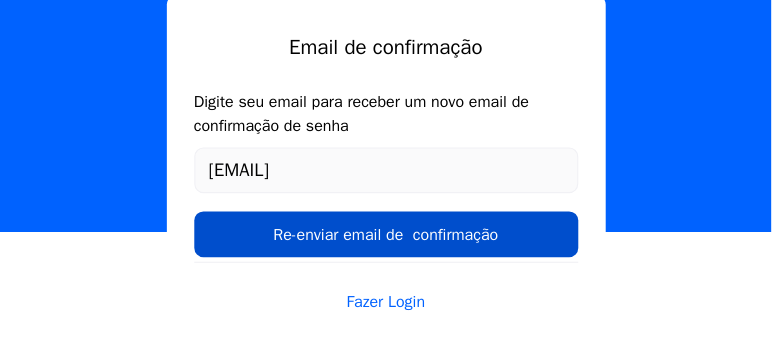 scroll, scrollTop: 100, scrollLeft: 0, axis: vertical 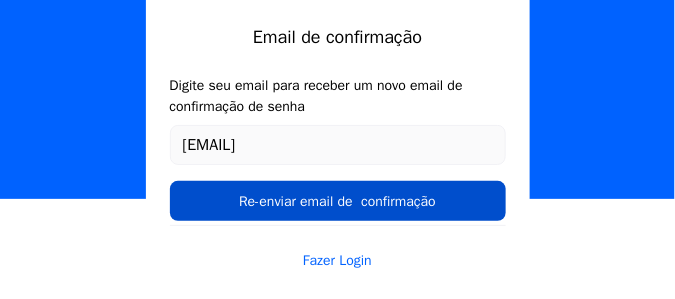 click on "Re-enviar email de  confirmação" at bounding box center (338, 201) 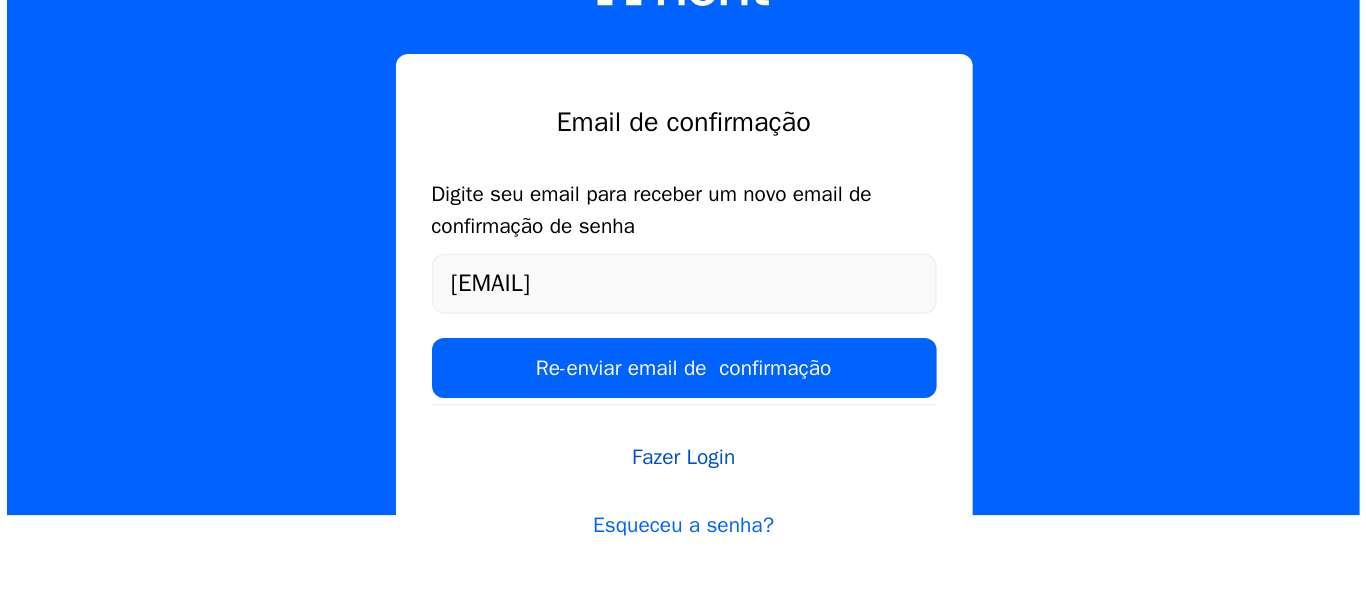 scroll, scrollTop: 0, scrollLeft: 0, axis: both 